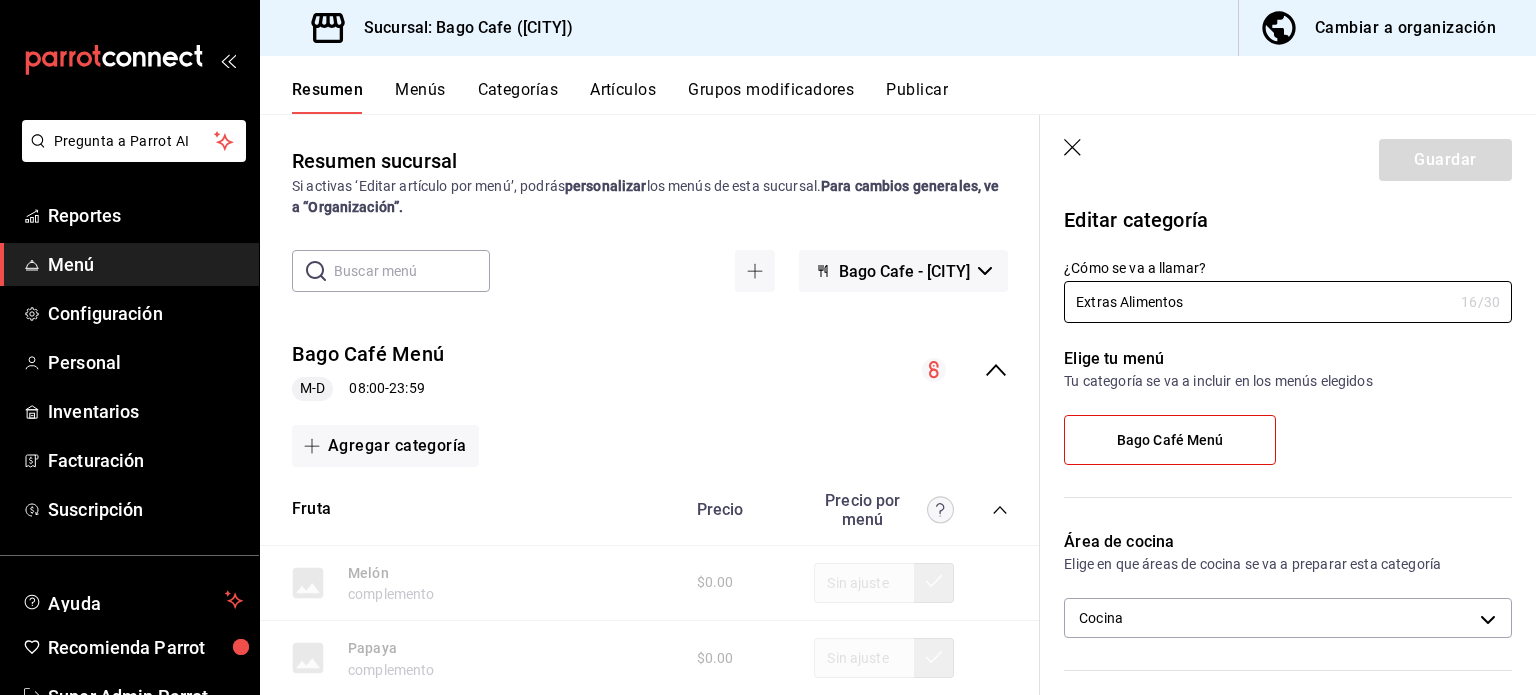 scroll, scrollTop: 0, scrollLeft: 0, axis: both 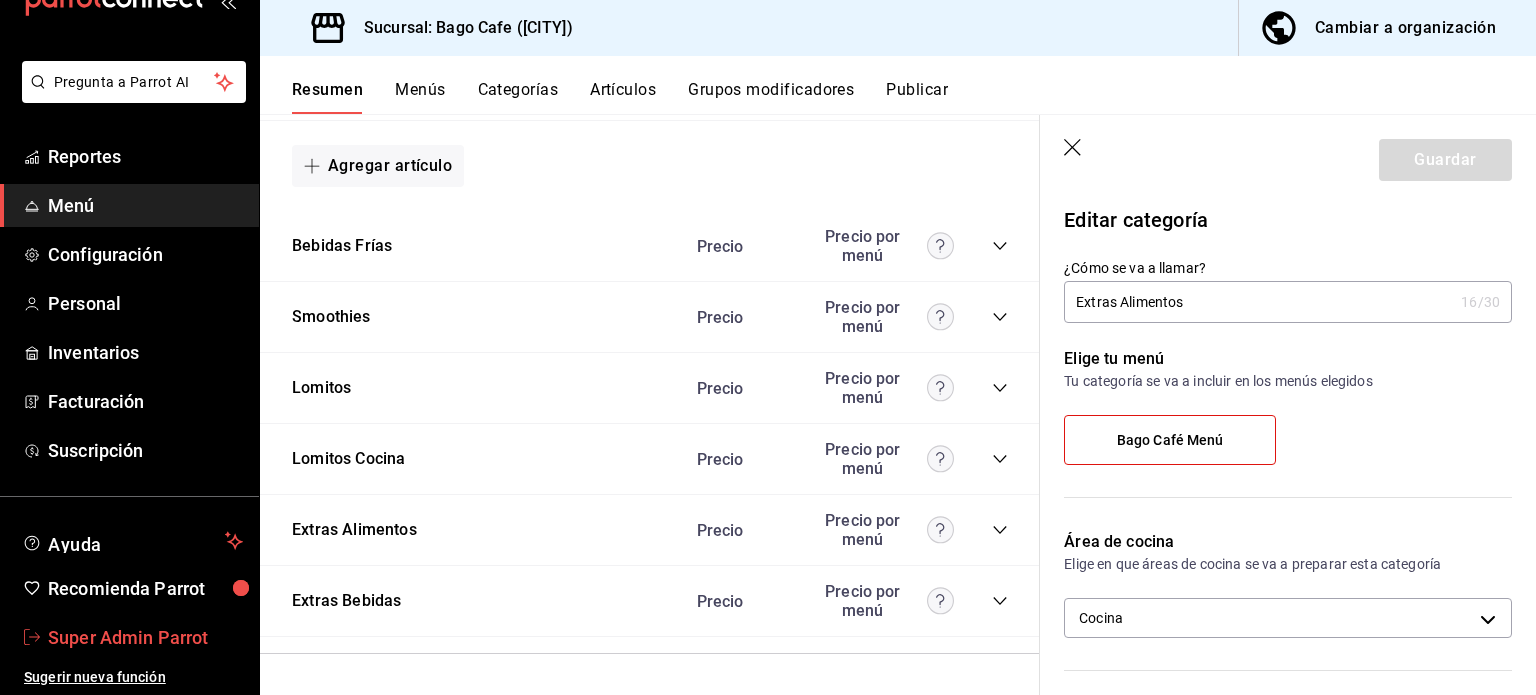 click on "Super Admin Parrot" at bounding box center [145, 637] 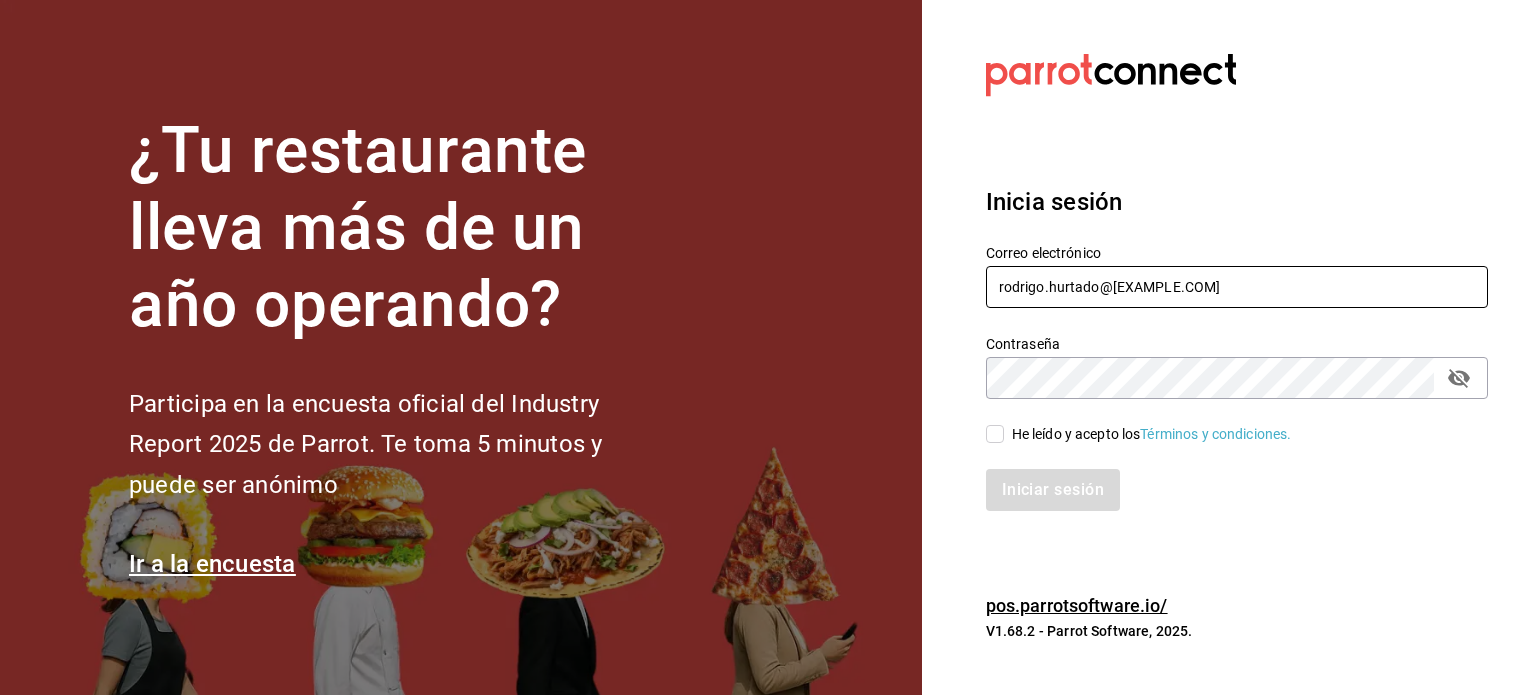 click on "rodrigo.hurtado@[EXAMPLE.COM]" at bounding box center [1237, 287] 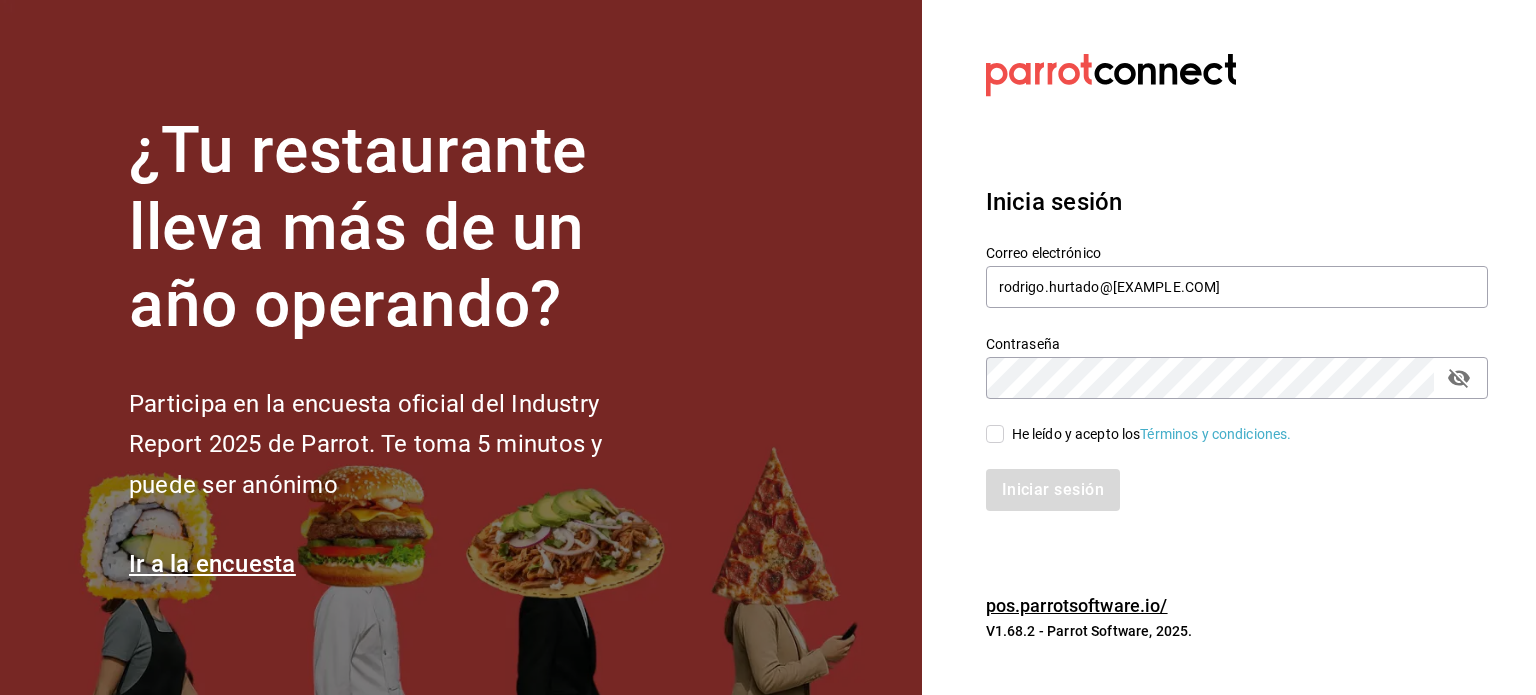 click on "Correo electrónico" at bounding box center [1237, 253] 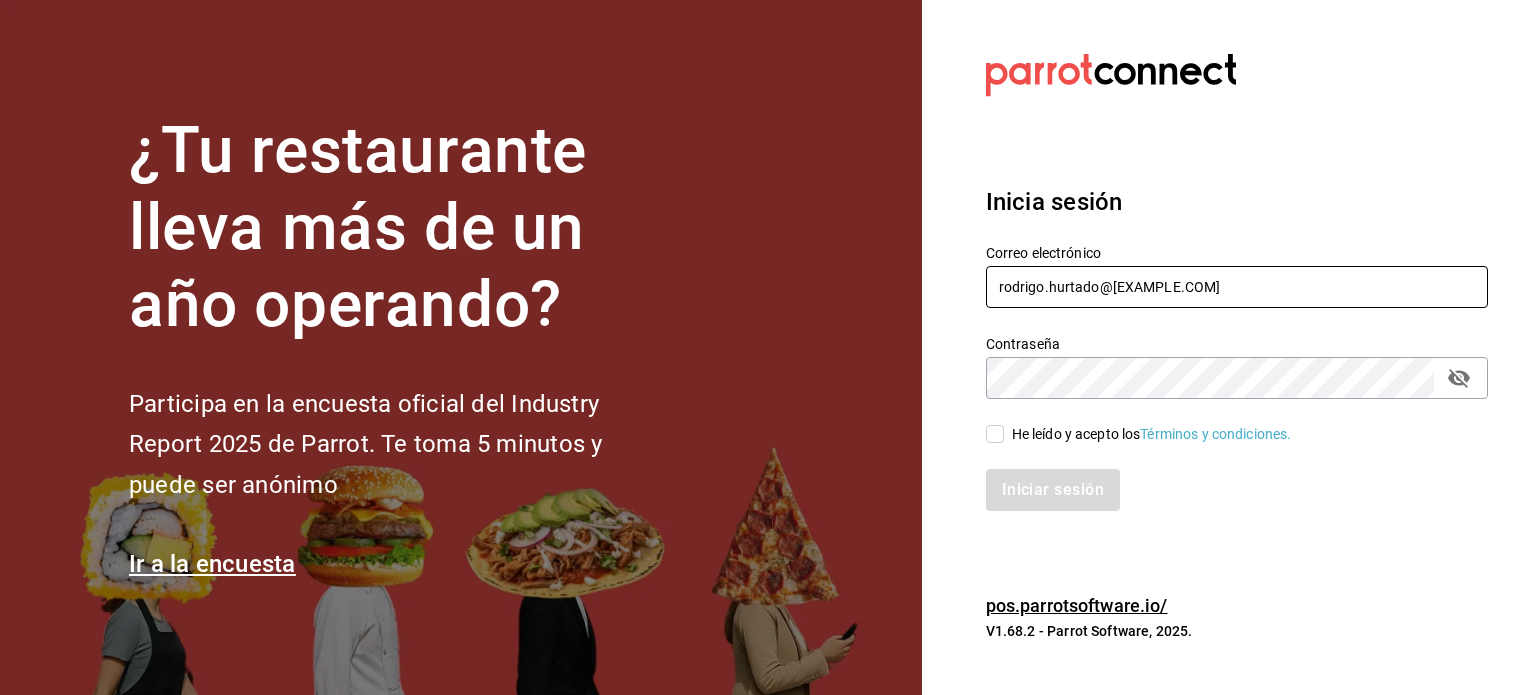 drag, startPoint x: 1158, startPoint y: 248, endPoint x: 1153, endPoint y: 291, distance: 43.289722 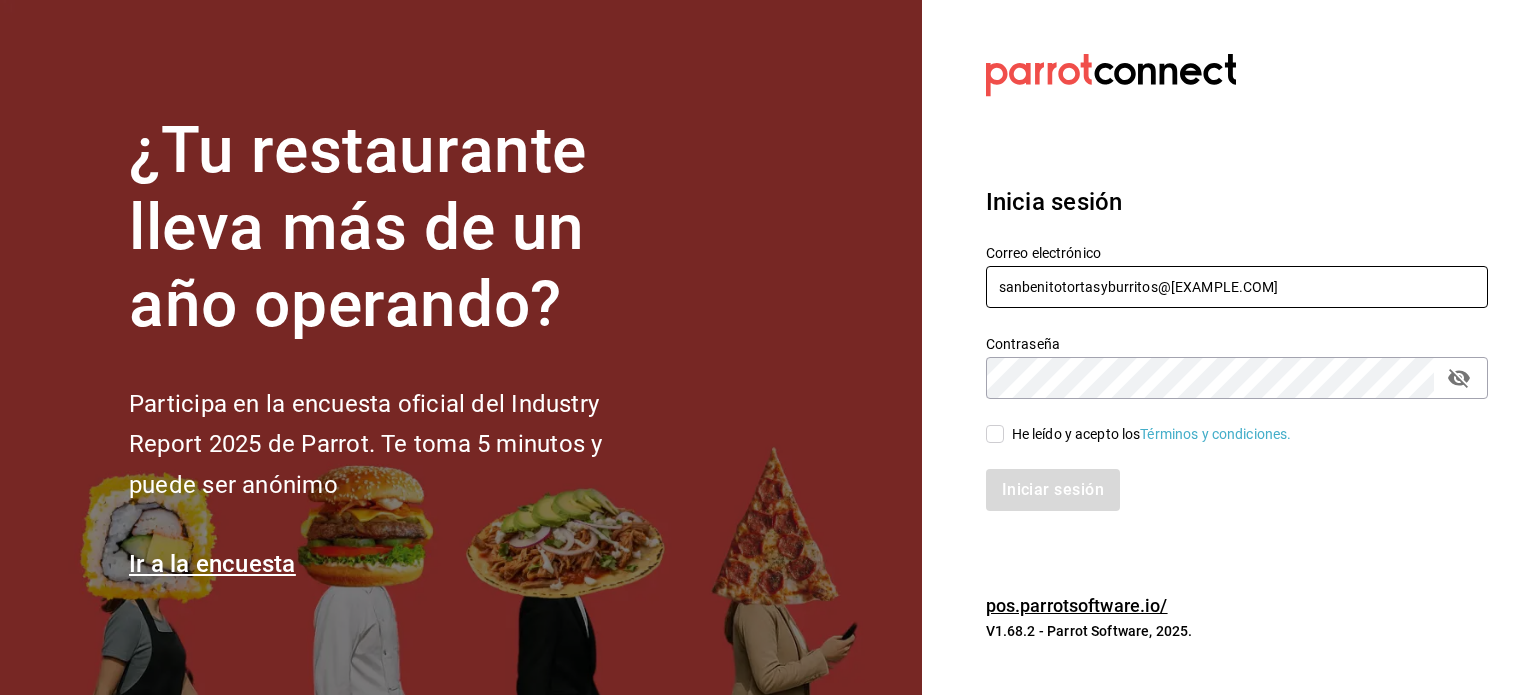 type on "sanbenitotortasyburritos@[EXAMPLE.COM]" 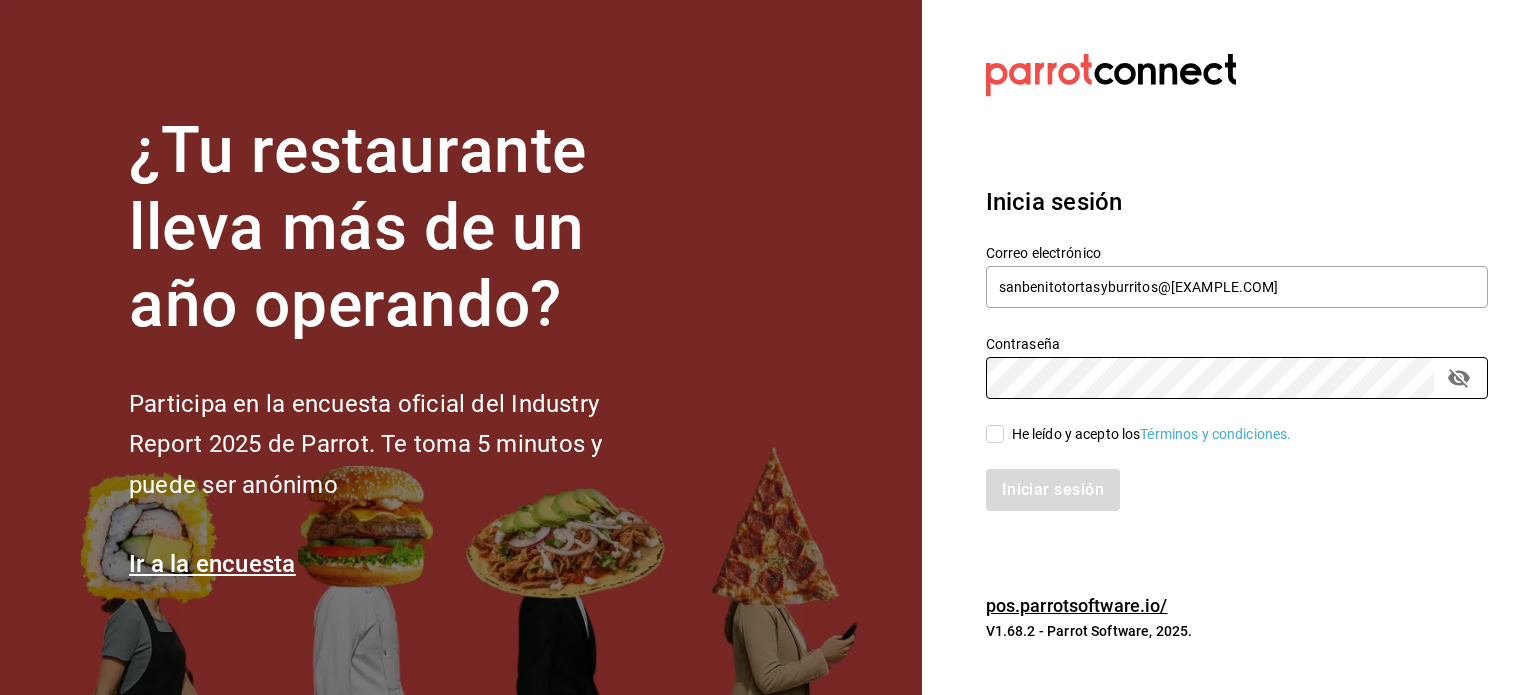 click on "He leído y acepto los  Términos y condiciones." at bounding box center [1152, 434] 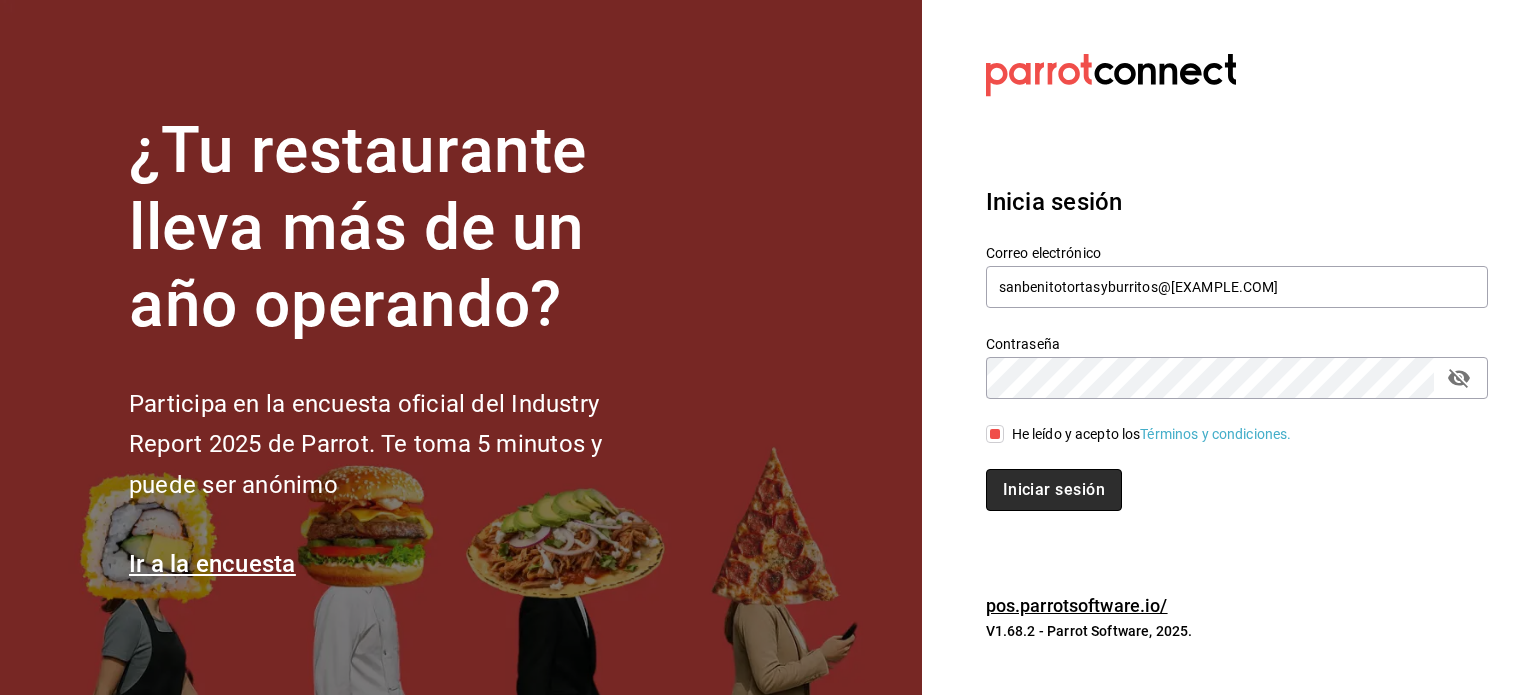 click on "Iniciar sesión" at bounding box center [1054, 490] 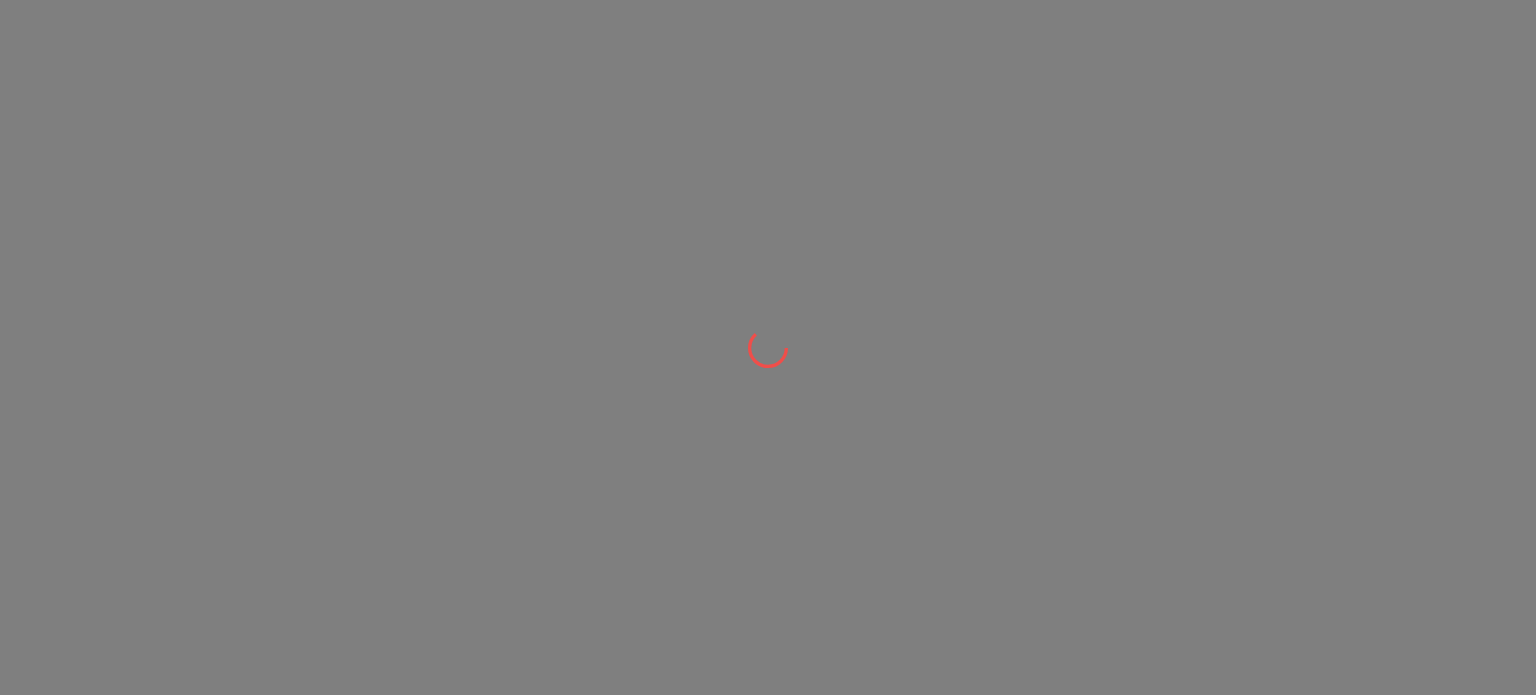 scroll, scrollTop: 0, scrollLeft: 0, axis: both 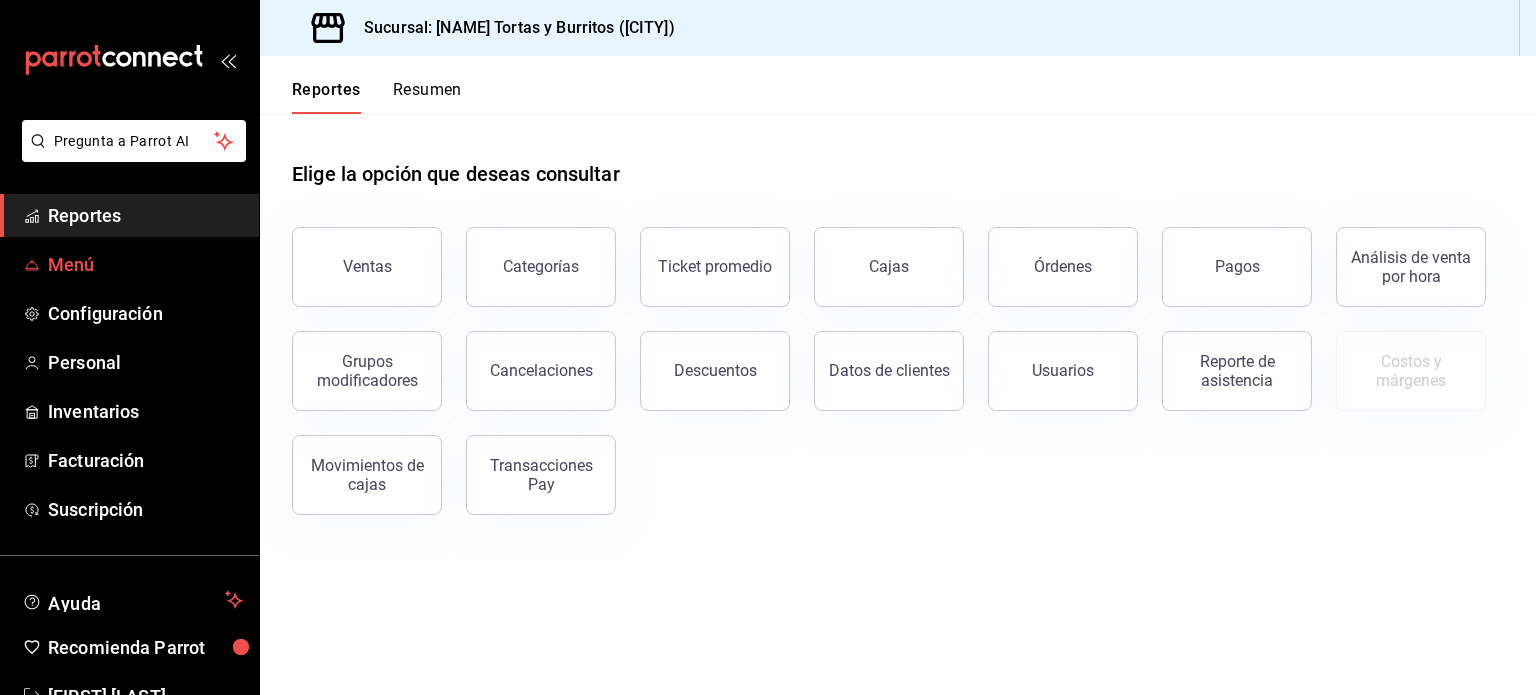 click on "Menú" at bounding box center (145, 264) 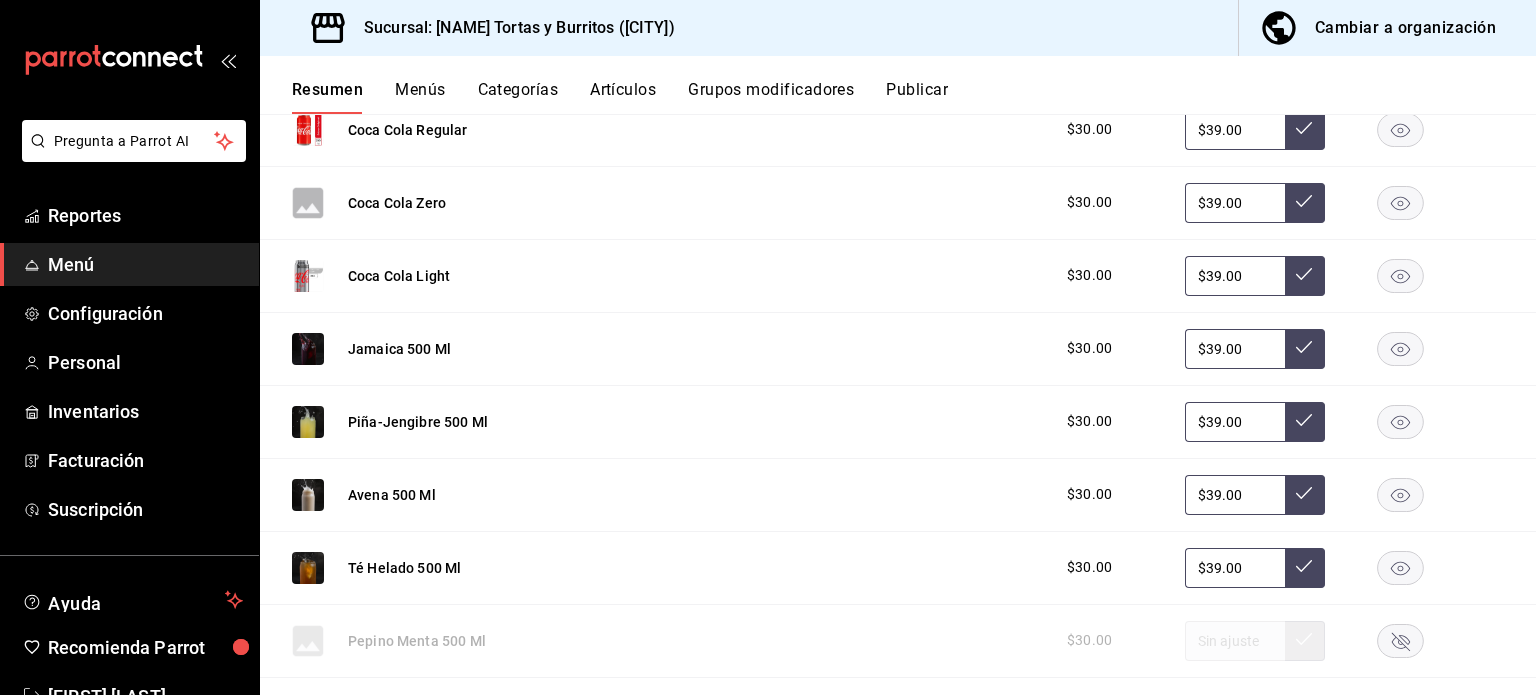 scroll, scrollTop: 2246, scrollLeft: 0, axis: vertical 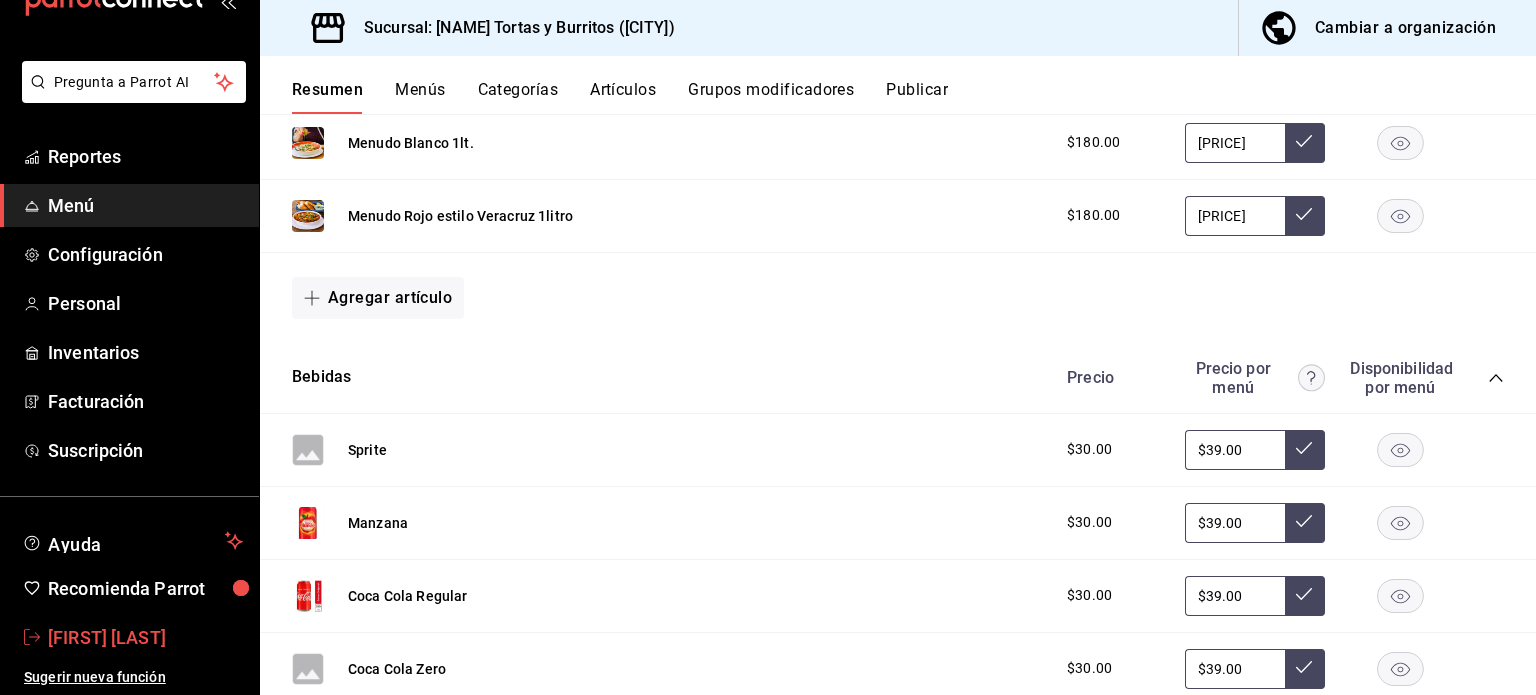 click on "SuperAdmin Parrot" at bounding box center (145, 637) 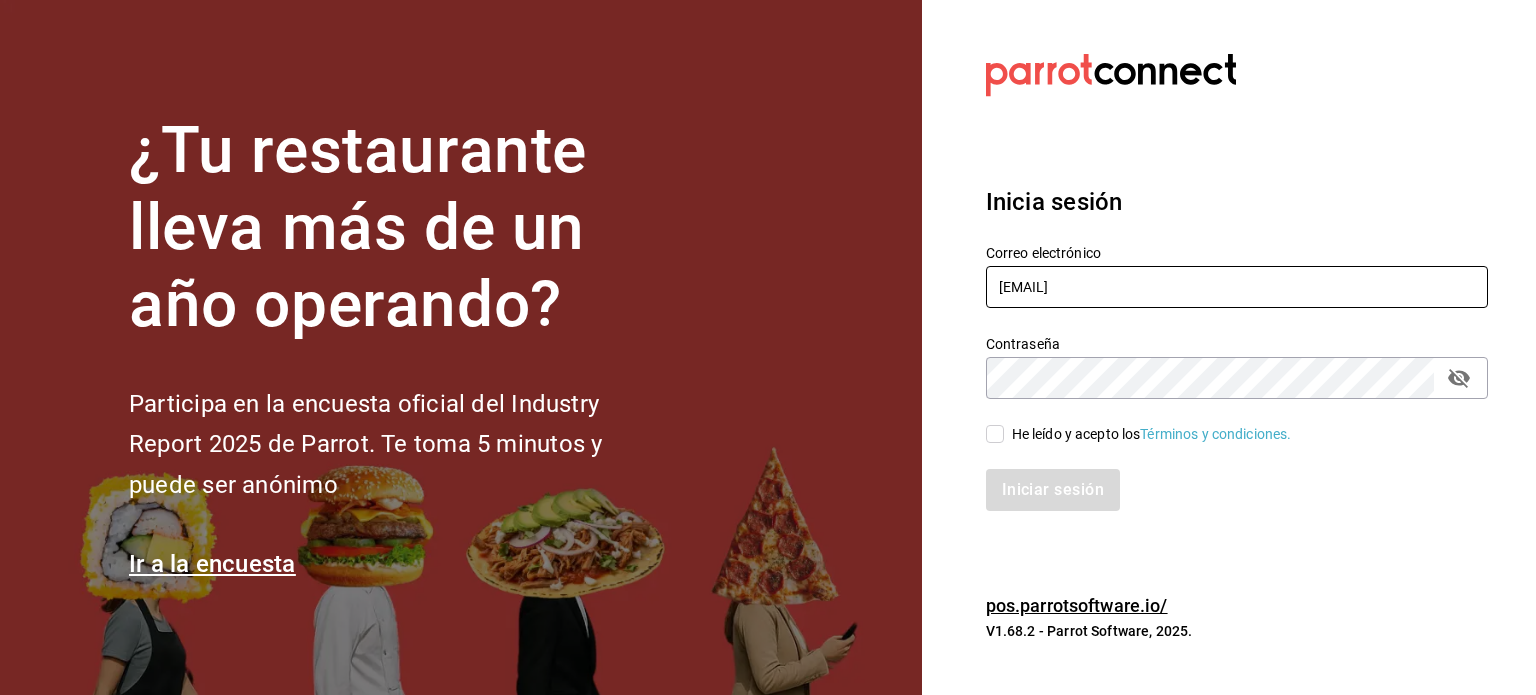 click on "rodrigo.hurtado@[EXAMPLE.COM]" at bounding box center [1237, 287] 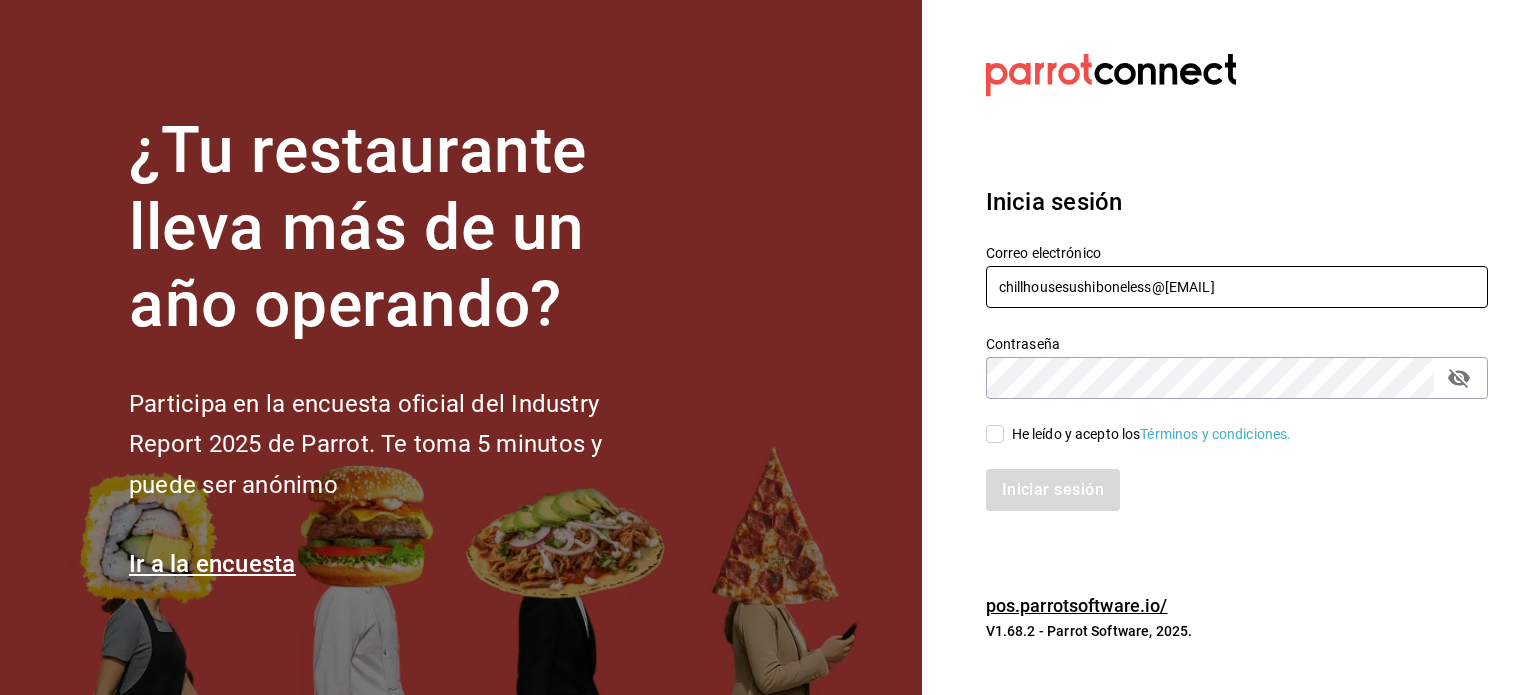 type on "chillhousesushiboneless@culiacan.com" 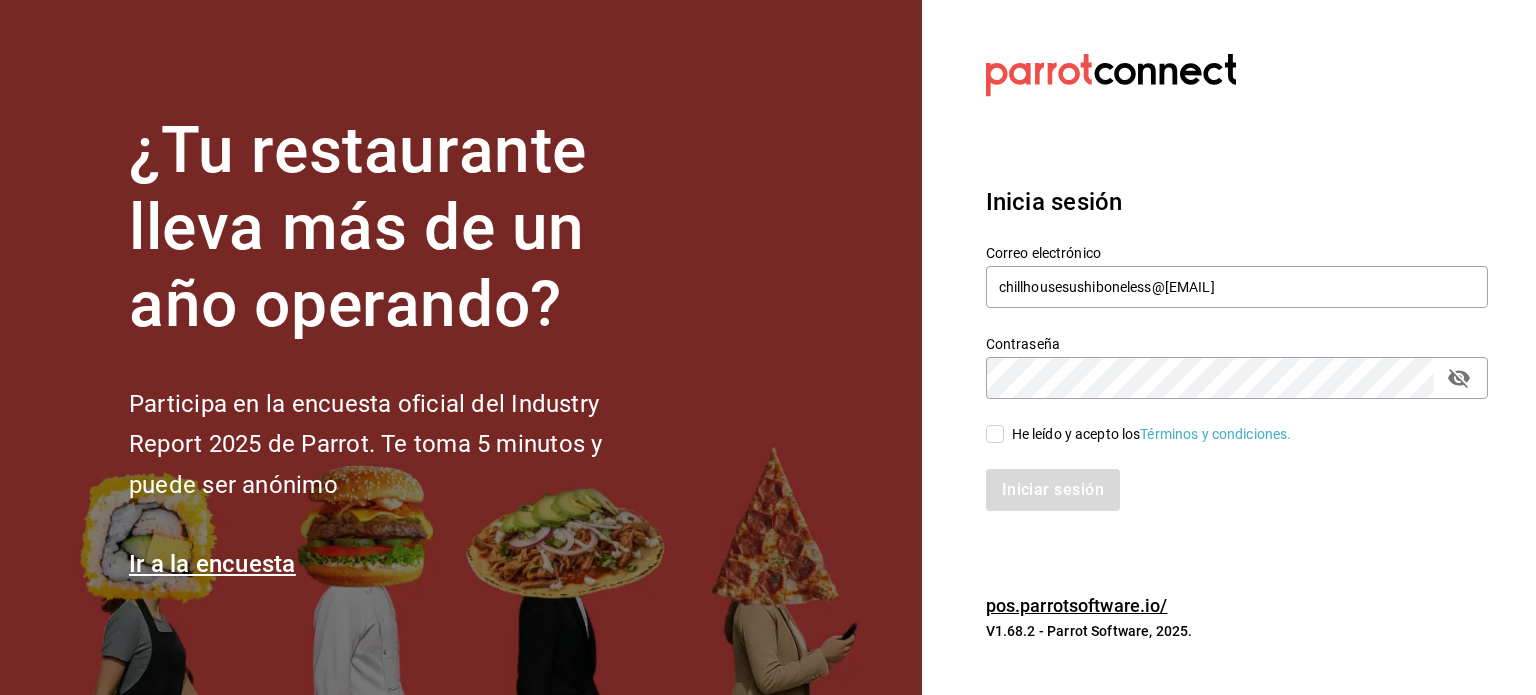 click on "He leído y acepto los  Términos y condiciones." at bounding box center (1152, 434) 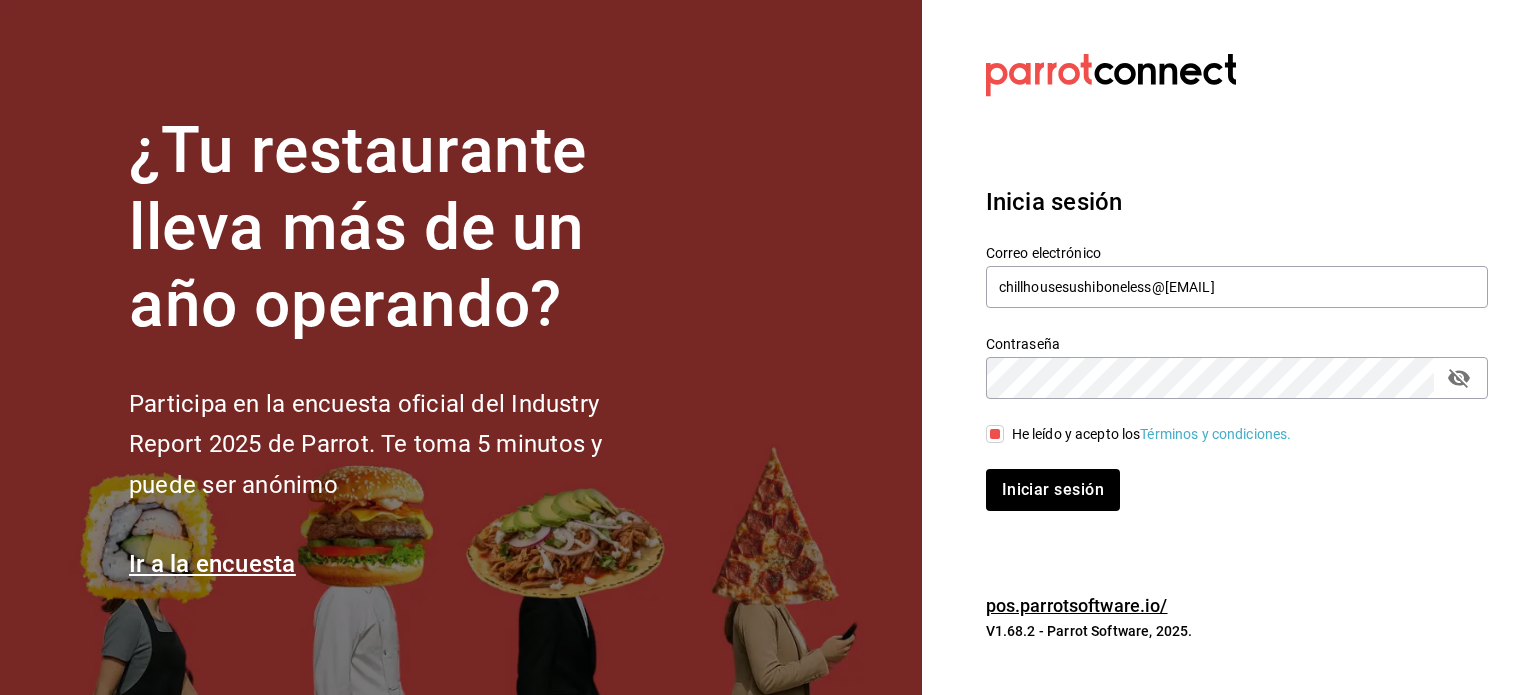 click on "Inicia sesión Correo electrónico chillhousesushiboneless@culiacan.com Contraseña Contraseña He leído y acepto los  Términos y condiciones. Iniciar sesión" at bounding box center [1237, 347] 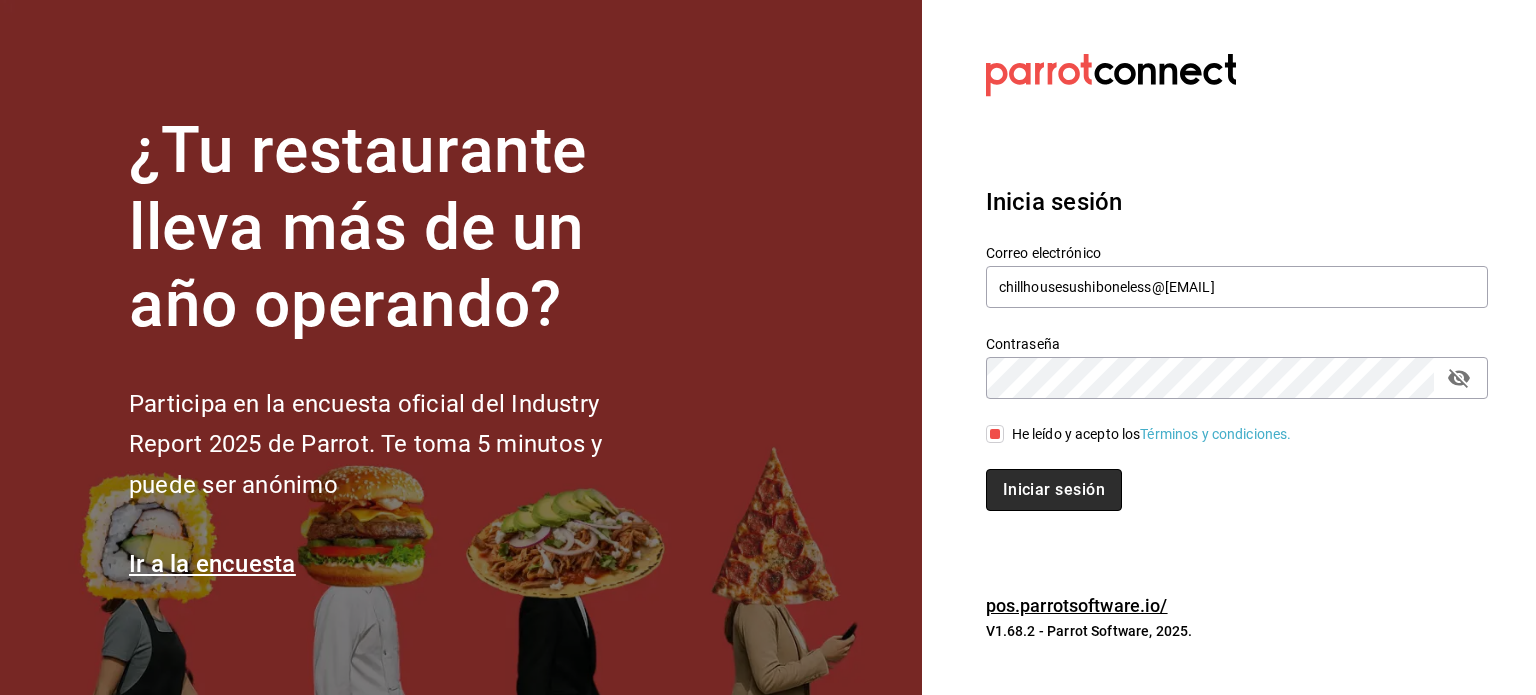 click on "Iniciar sesión" at bounding box center [1054, 490] 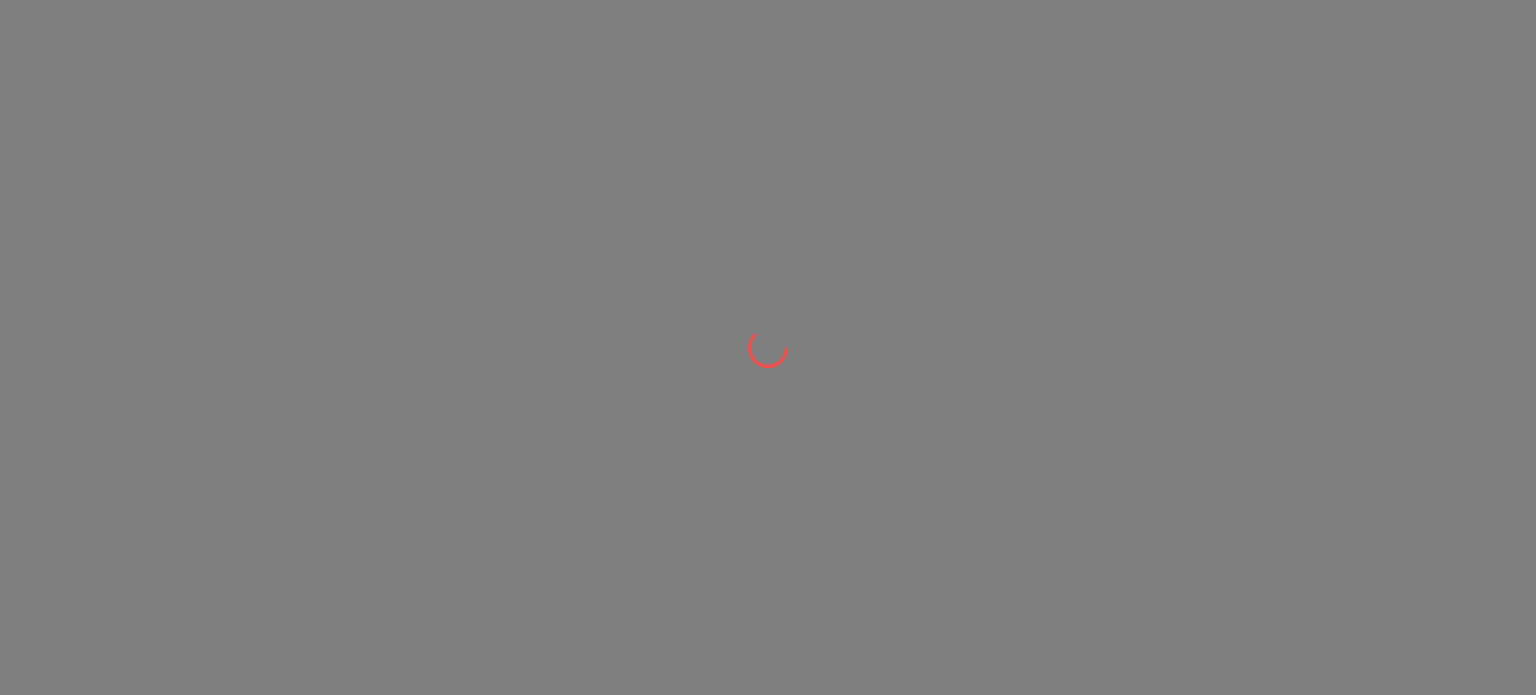 scroll, scrollTop: 0, scrollLeft: 0, axis: both 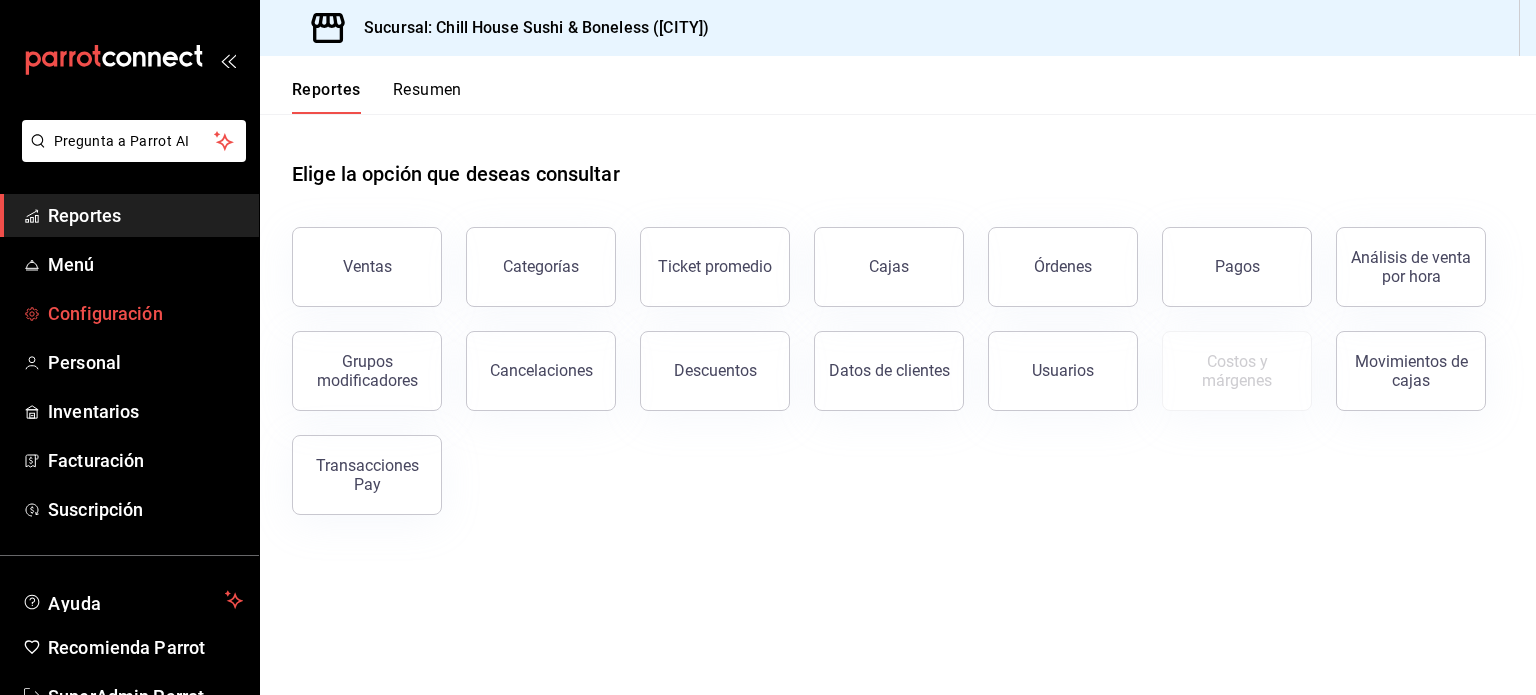 click on "Configuración" at bounding box center [145, 313] 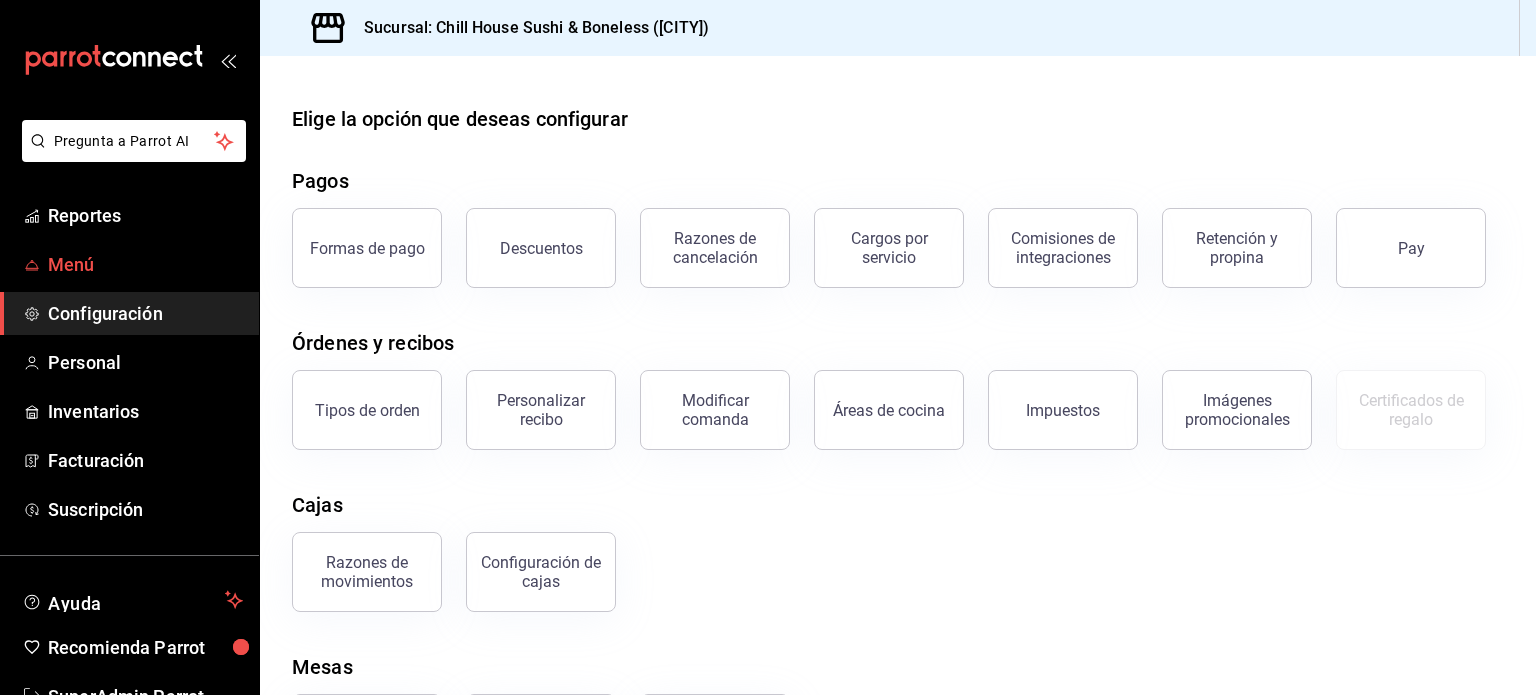 click on "Menú" at bounding box center (145, 264) 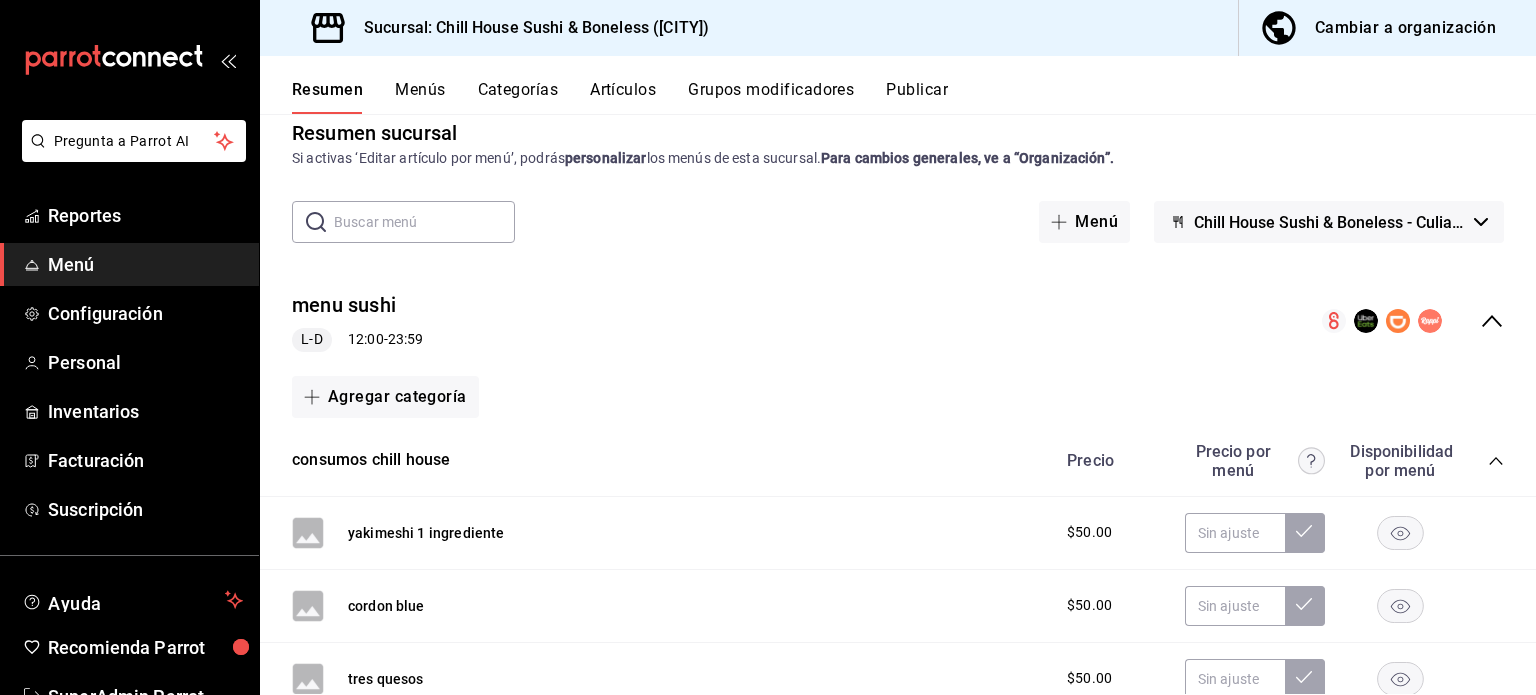 scroll, scrollTop: 1134, scrollLeft: 0, axis: vertical 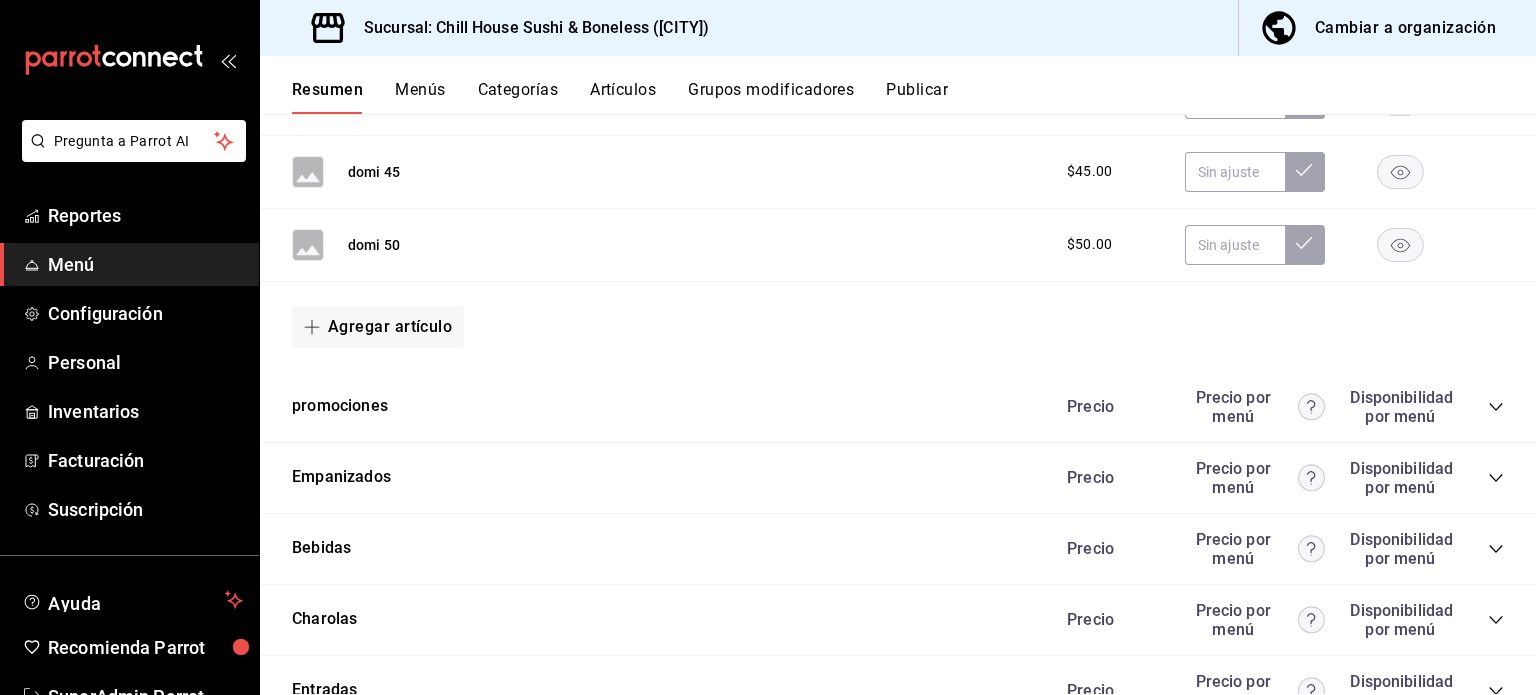 click 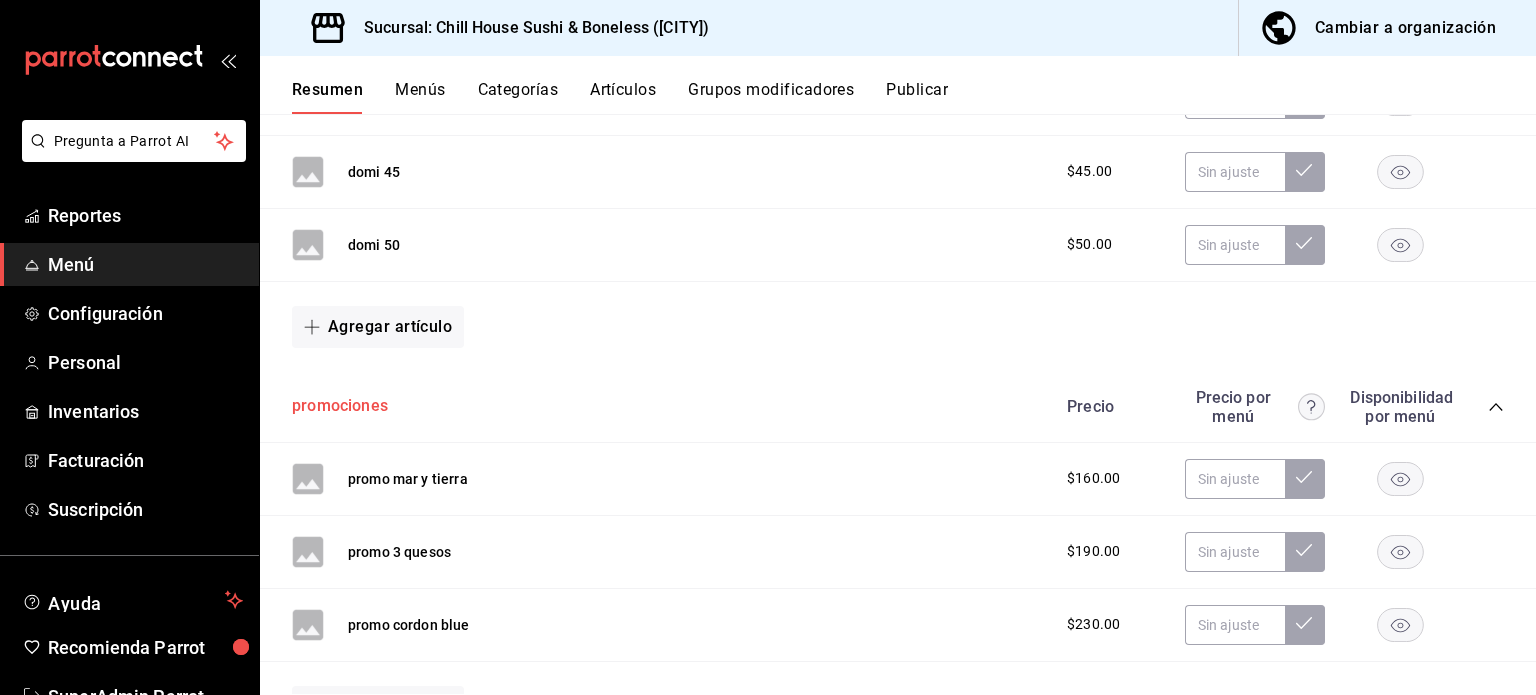 click on "promociones" at bounding box center [340, 406] 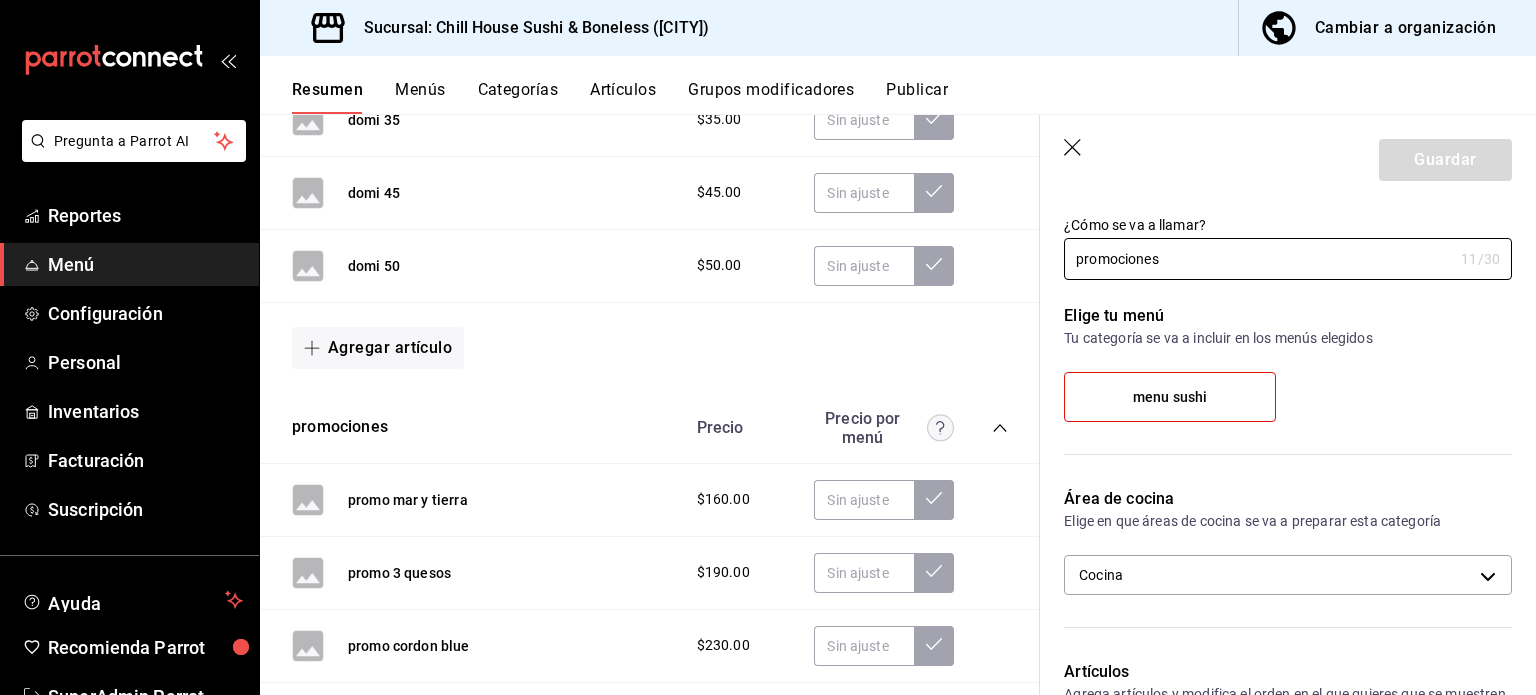 scroll, scrollTop: 44, scrollLeft: 0, axis: vertical 